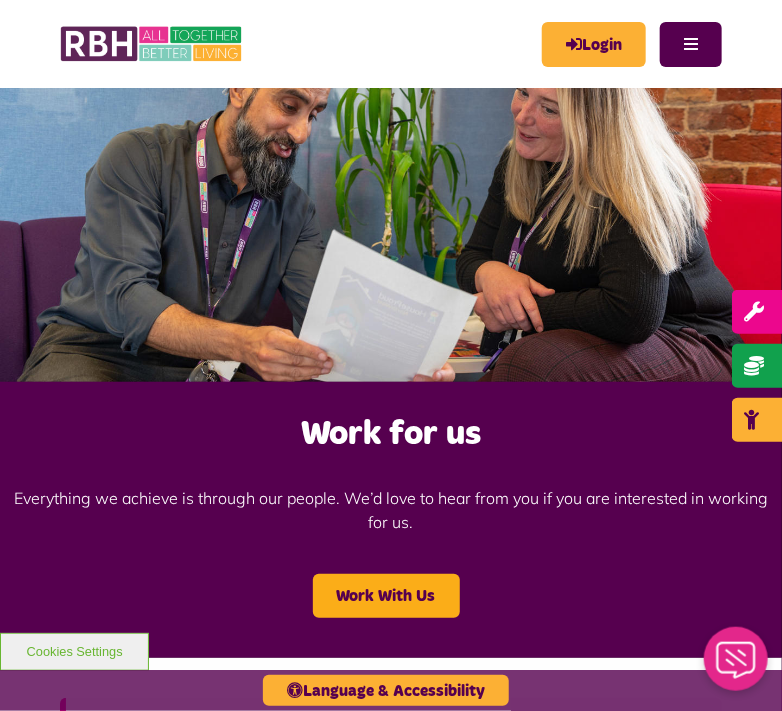 scroll, scrollTop: 26, scrollLeft: 0, axis: vertical 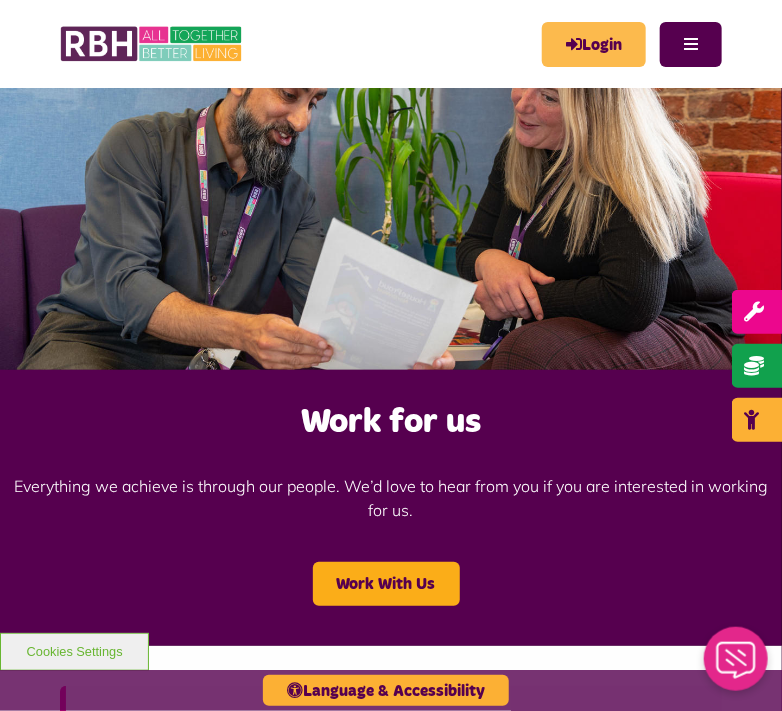 click on "Login" at bounding box center (594, 44) 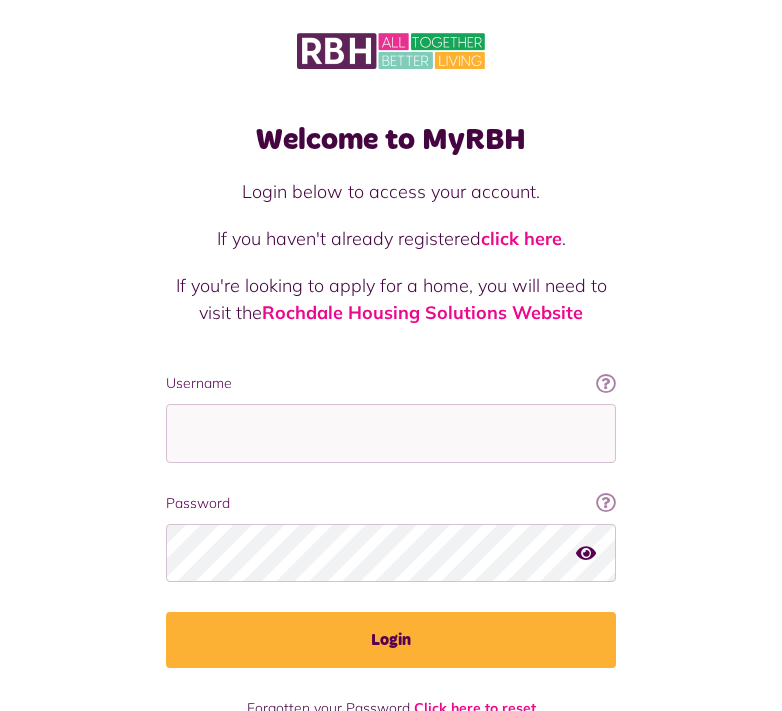 scroll, scrollTop: 0, scrollLeft: 0, axis: both 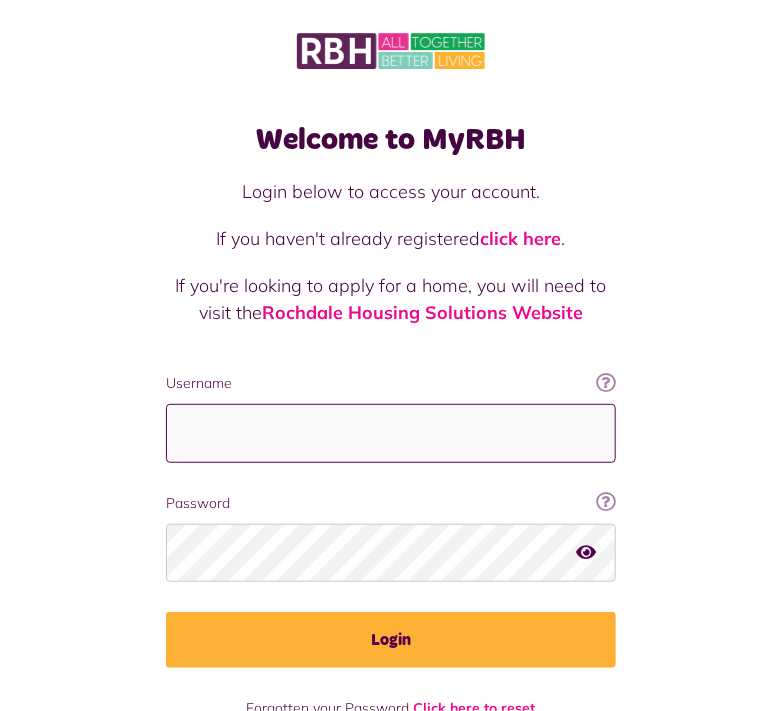 click on "Username" at bounding box center (391, 433) 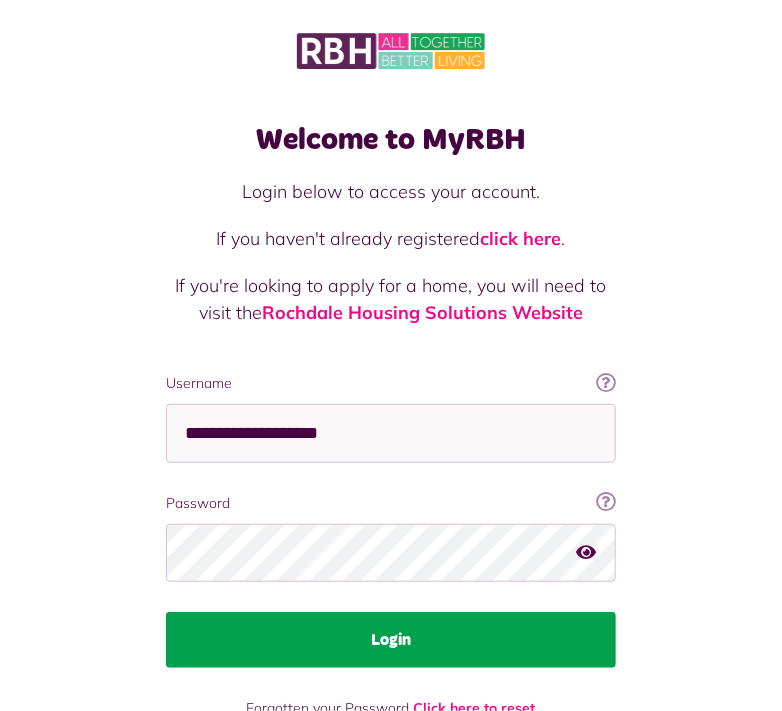 click on "Login" at bounding box center (391, 640) 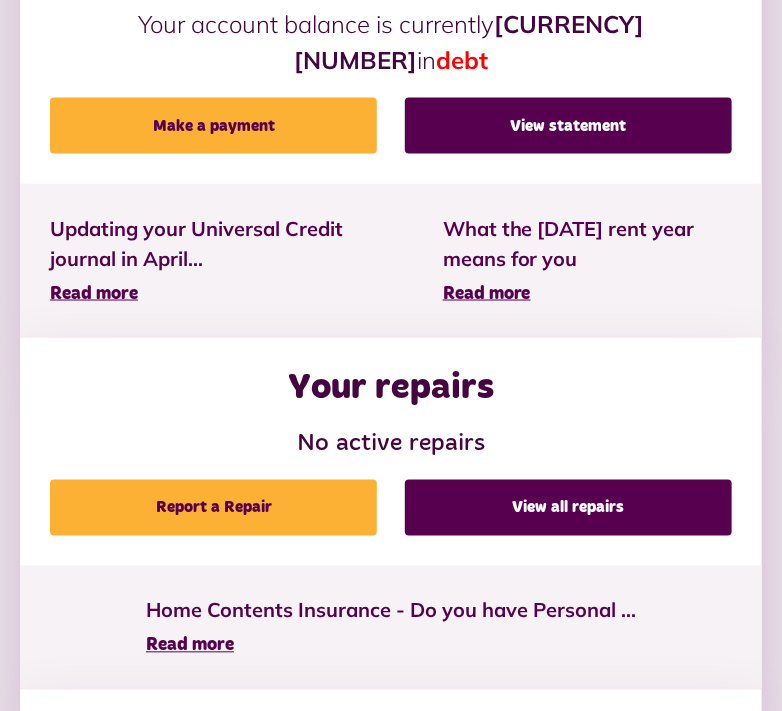 scroll, scrollTop: 546, scrollLeft: 0, axis: vertical 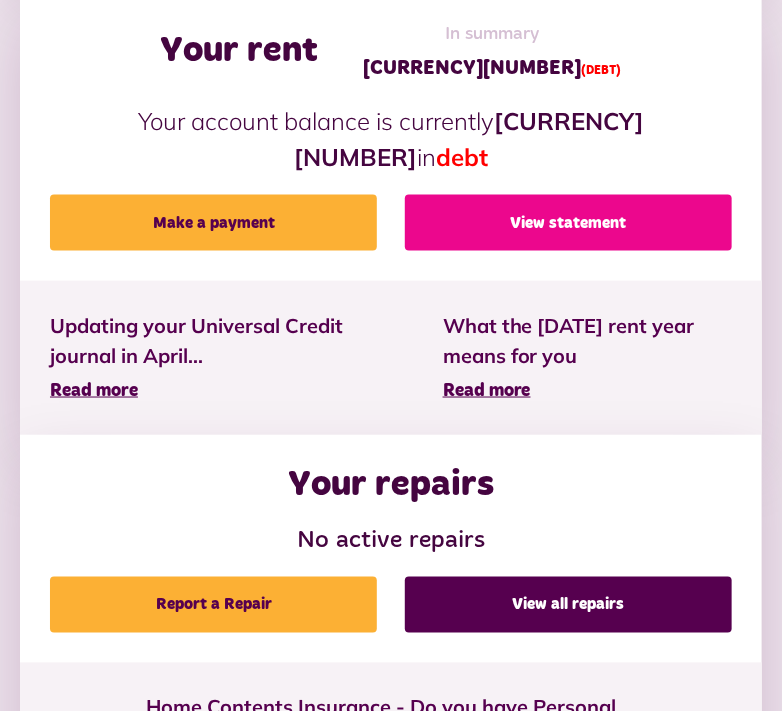 click on "View statement" at bounding box center (568, 223) 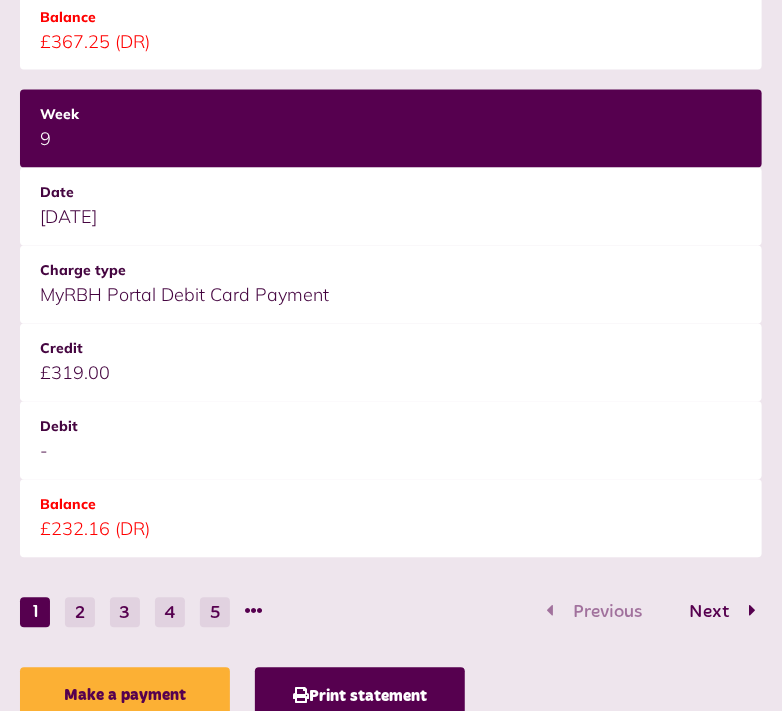 scroll, scrollTop: 2865, scrollLeft: 0, axis: vertical 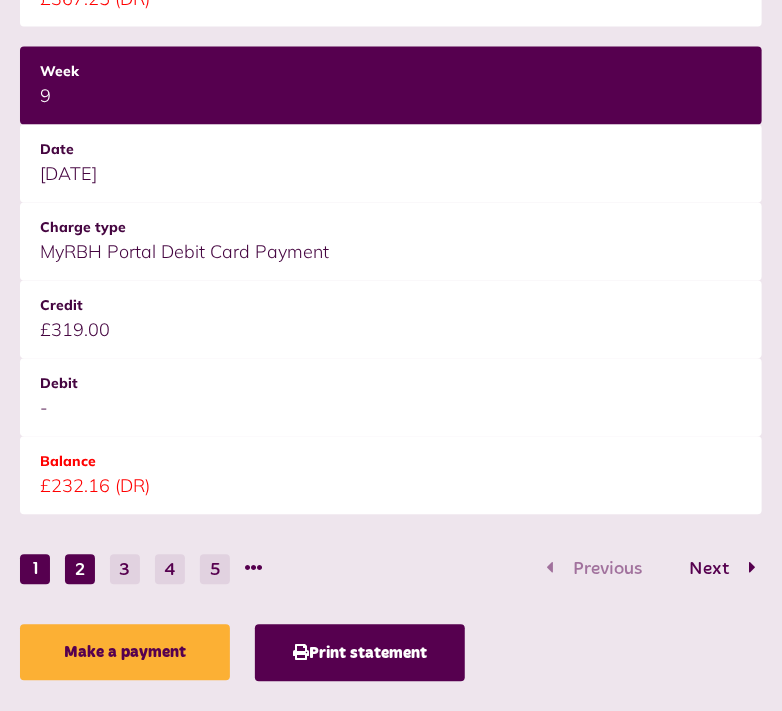 click on "2" at bounding box center (80, 570) 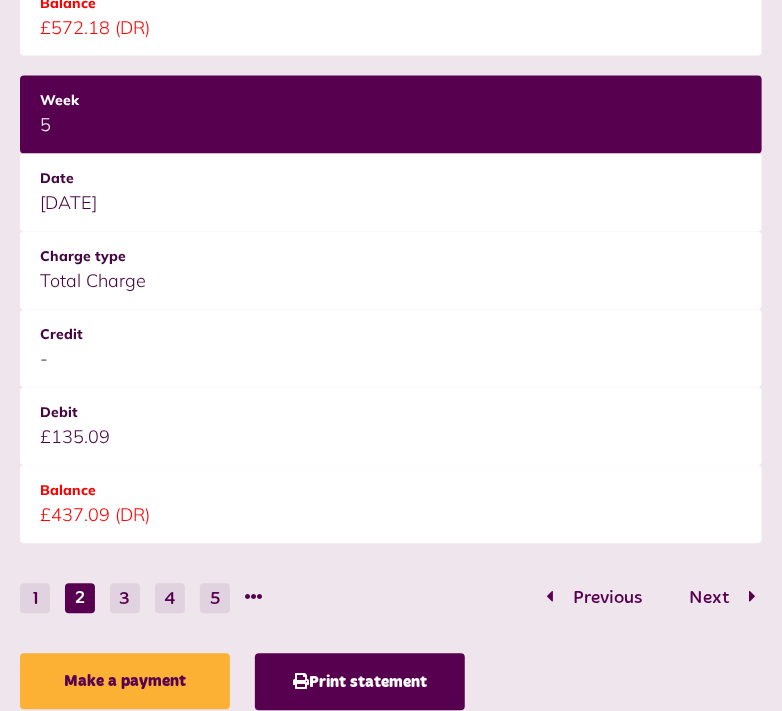 scroll, scrollTop: 2865, scrollLeft: 0, axis: vertical 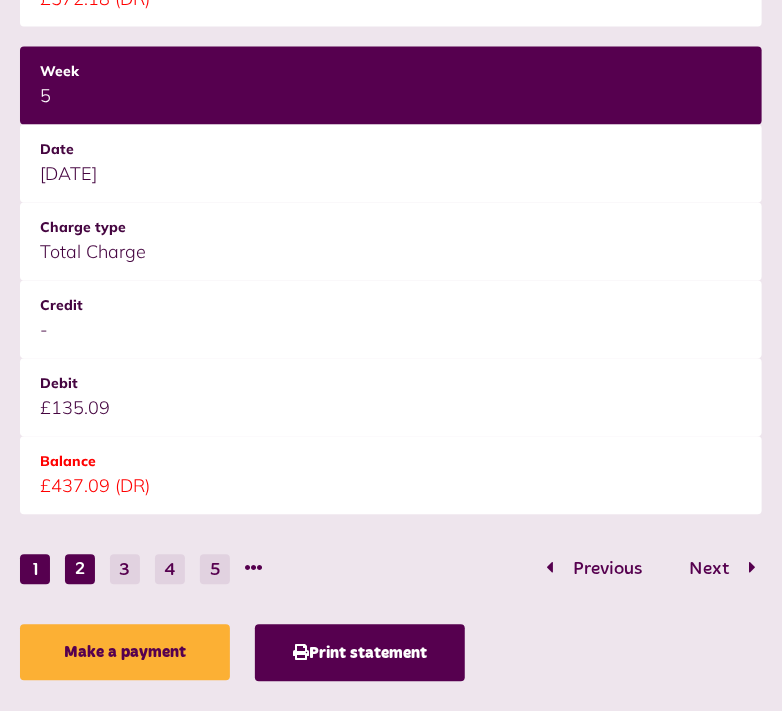 click on "1" at bounding box center (35, 570) 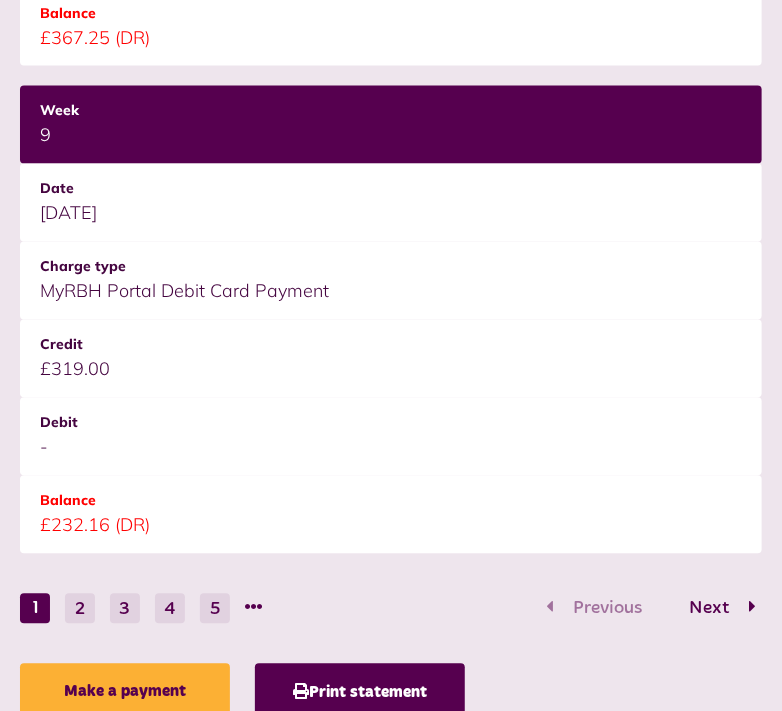 scroll, scrollTop: 2865, scrollLeft: 0, axis: vertical 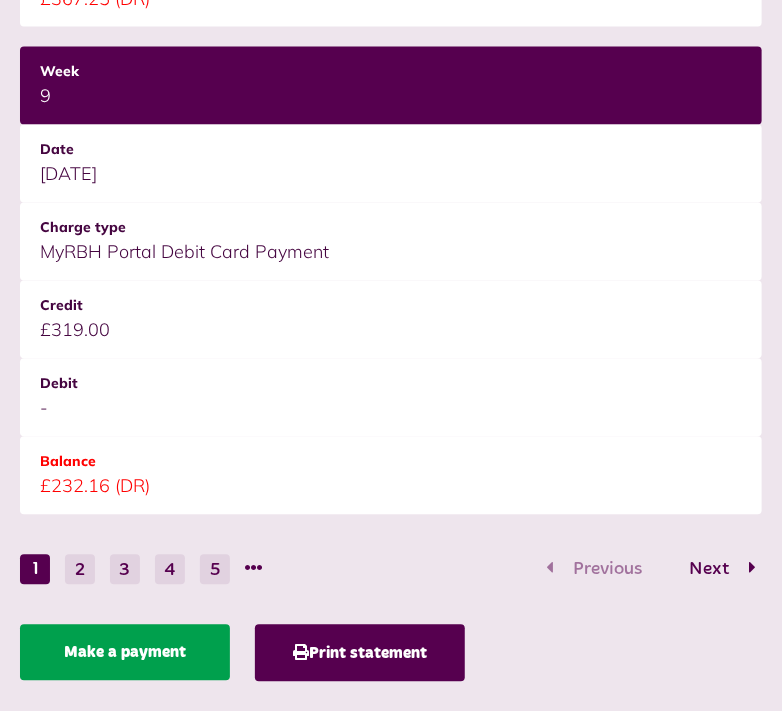 click on "Make a payment" at bounding box center (125, 653) 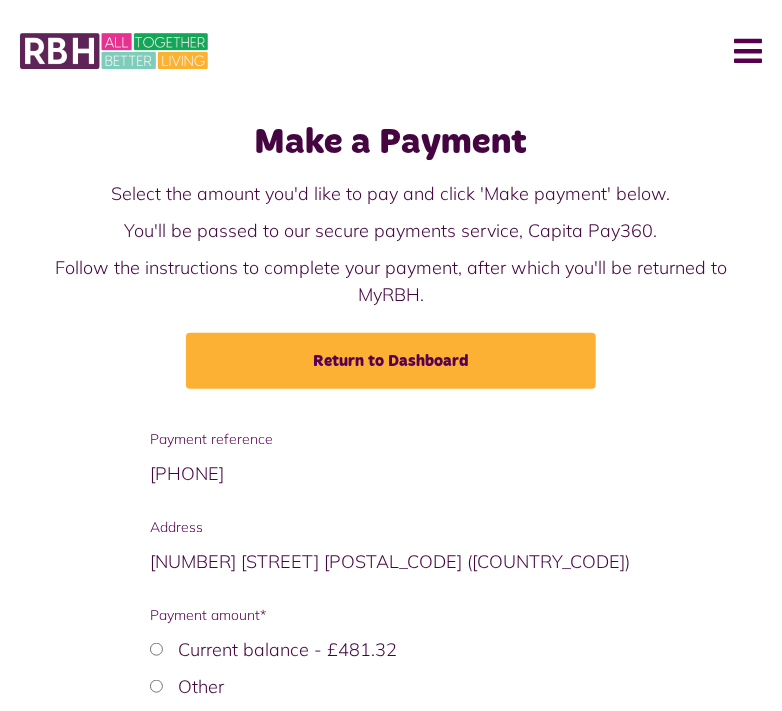 scroll, scrollTop: 98, scrollLeft: 0, axis: vertical 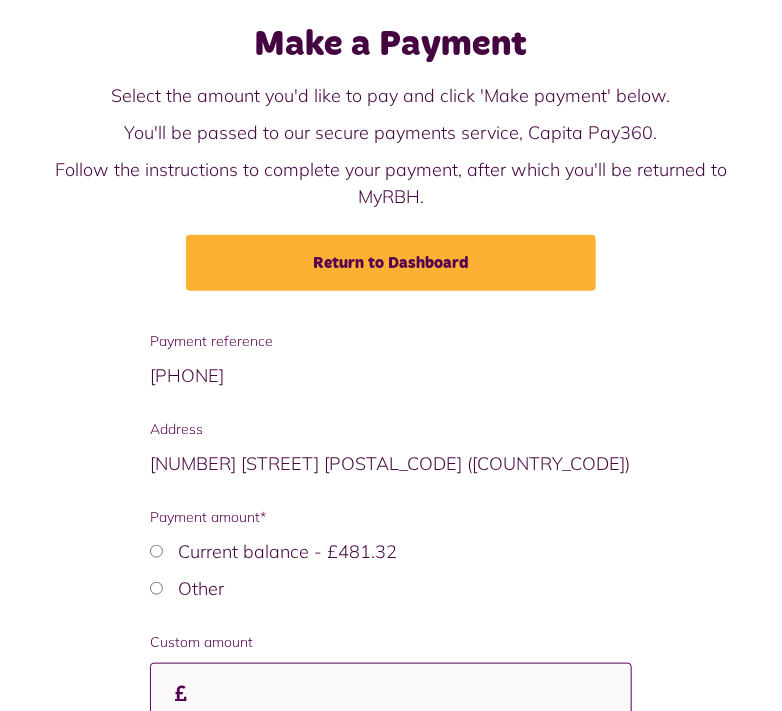 click on "Custom amount" at bounding box center (390, 692) 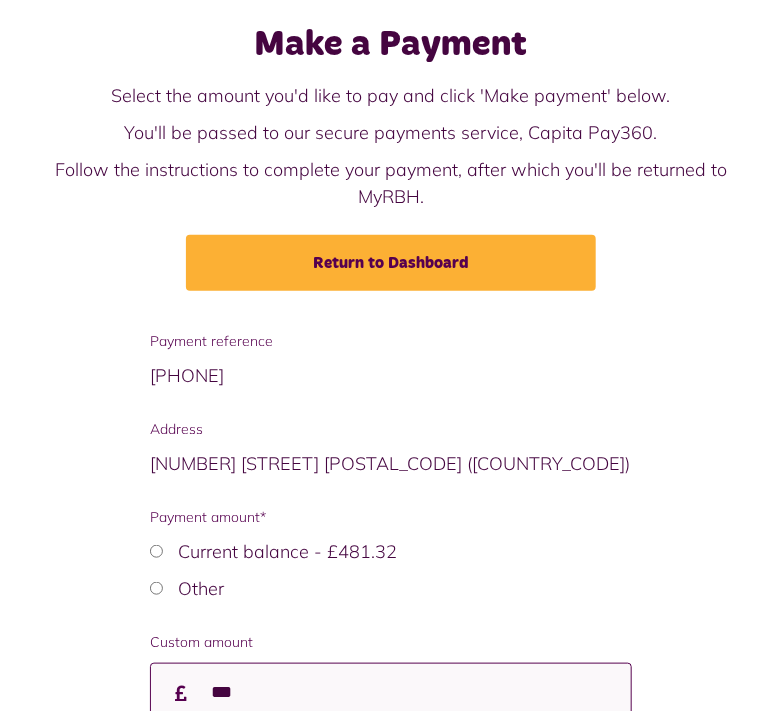 scroll, scrollTop: 0, scrollLeft: 0, axis: both 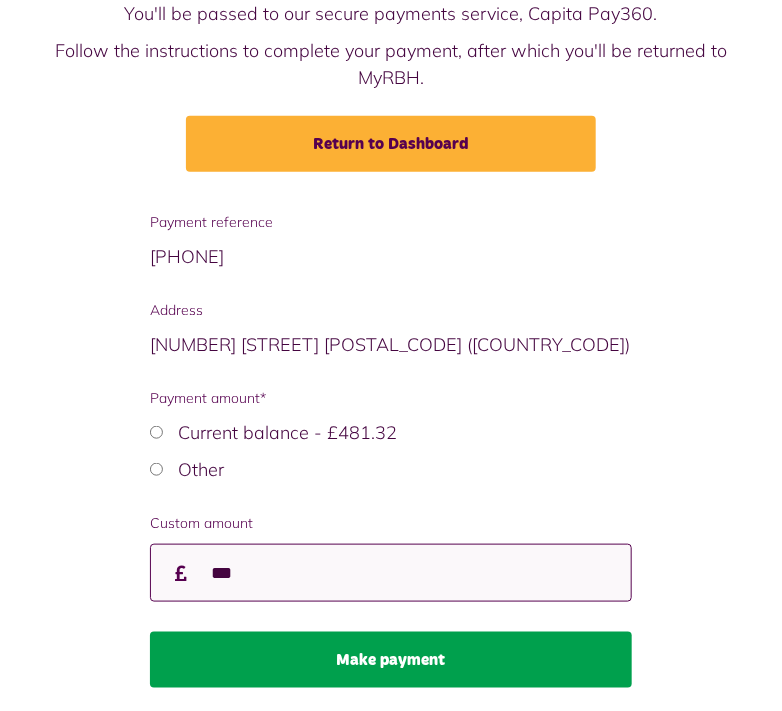 type on "***" 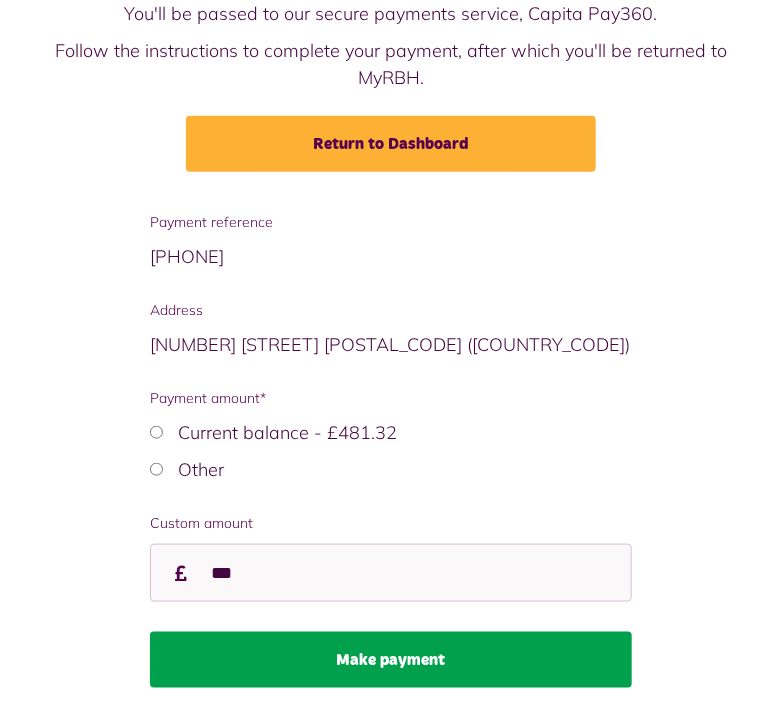 scroll, scrollTop: 0, scrollLeft: 0, axis: both 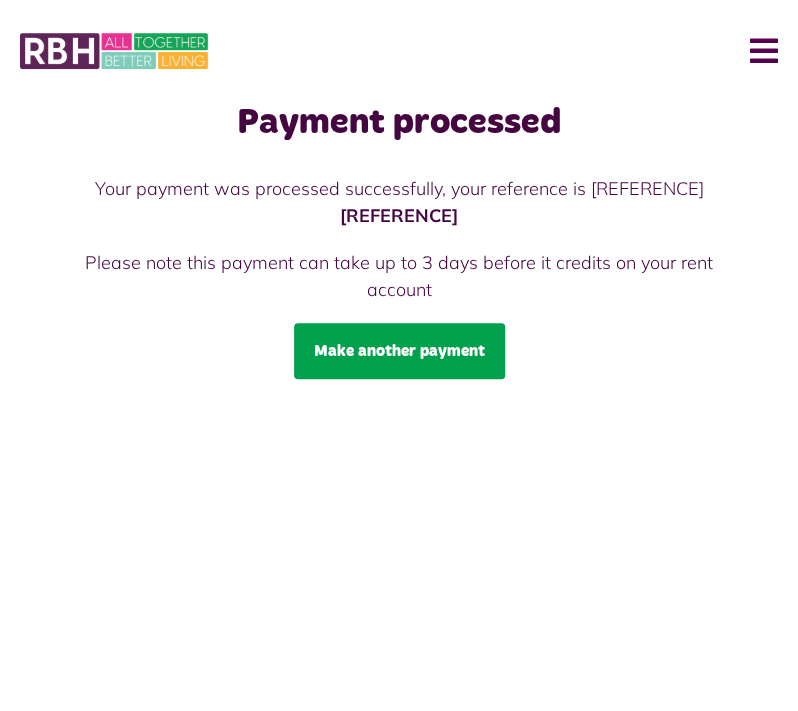 click on "Make another payment" at bounding box center (399, 351) 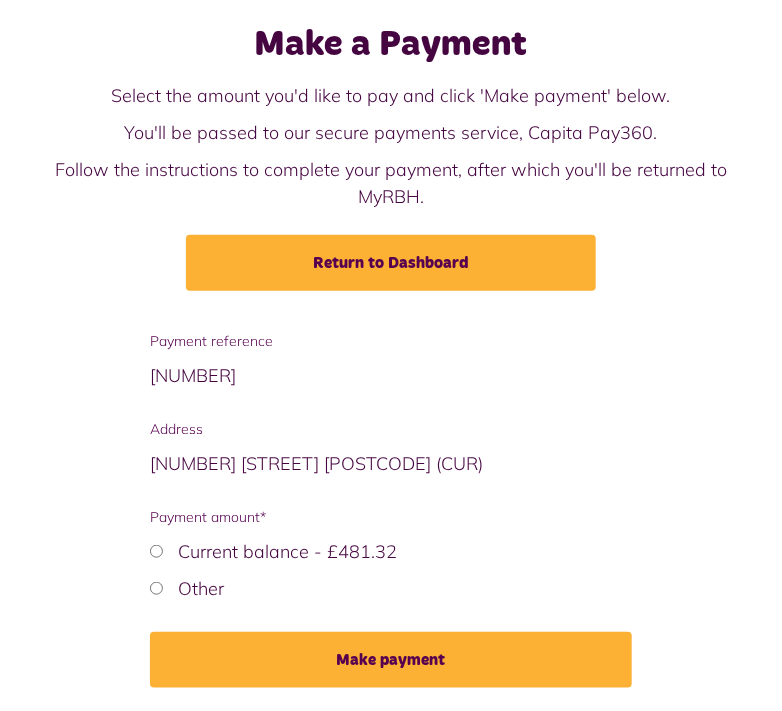 scroll, scrollTop: 0, scrollLeft: 0, axis: both 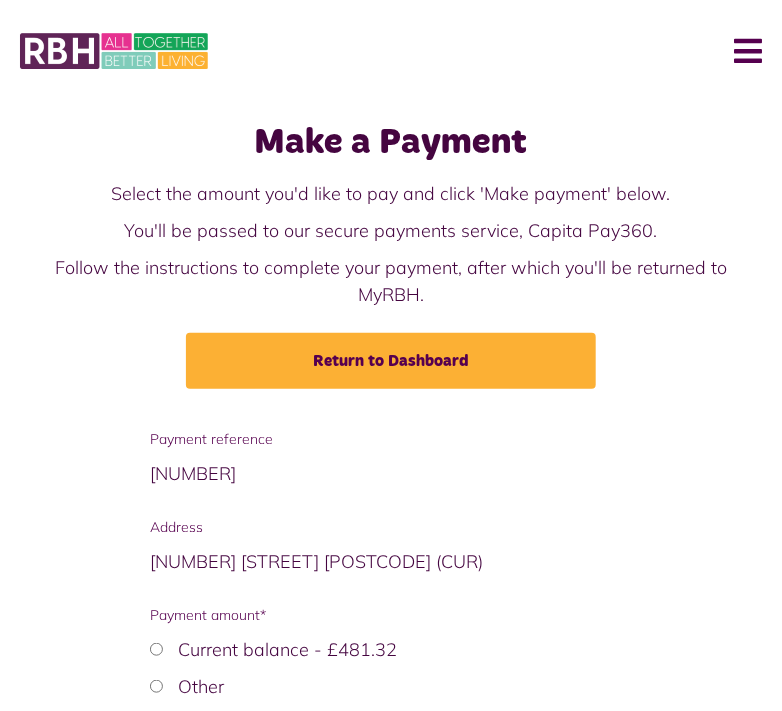 click on "Menu" at bounding box center [740, 51] 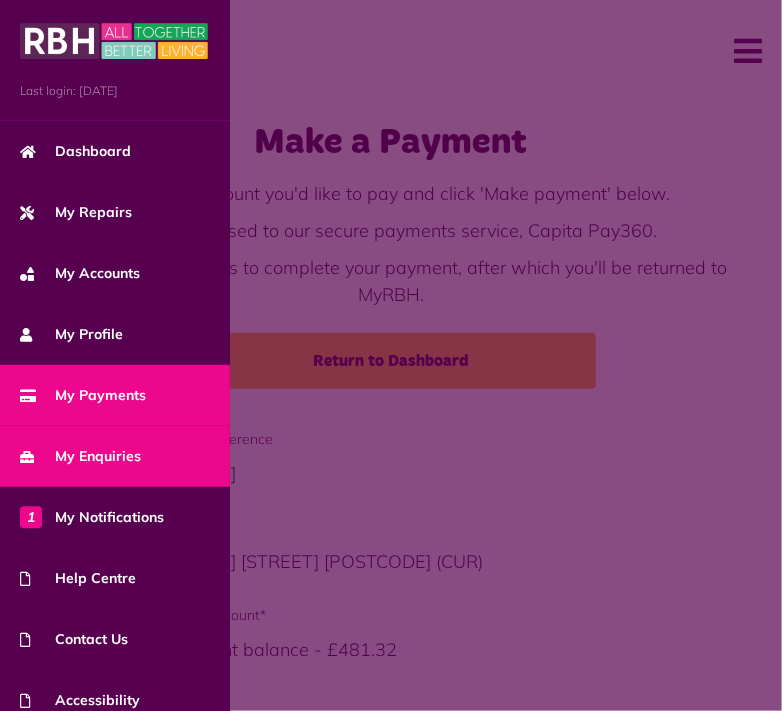 scroll, scrollTop: 79, scrollLeft: 0, axis: vertical 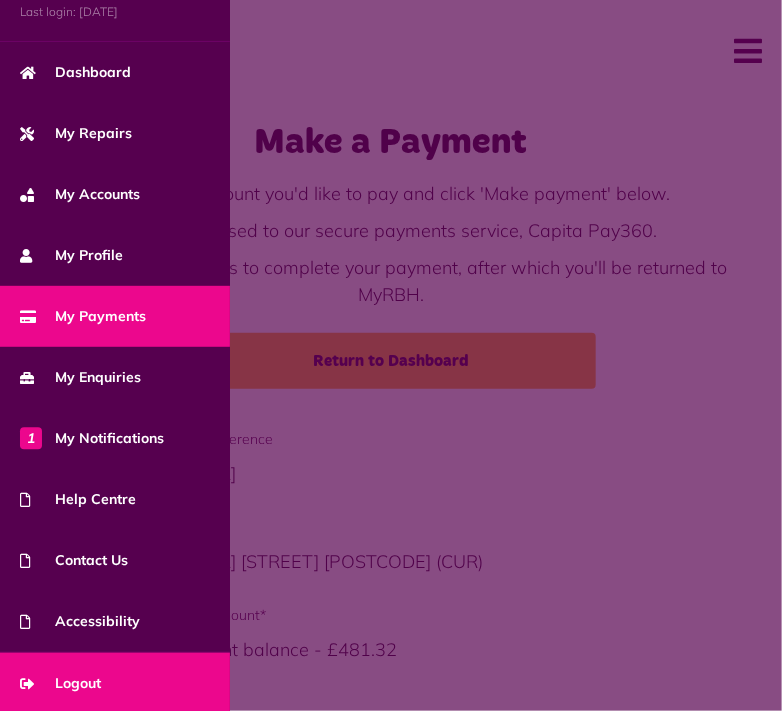 click on "Logout" at bounding box center (115, 683) 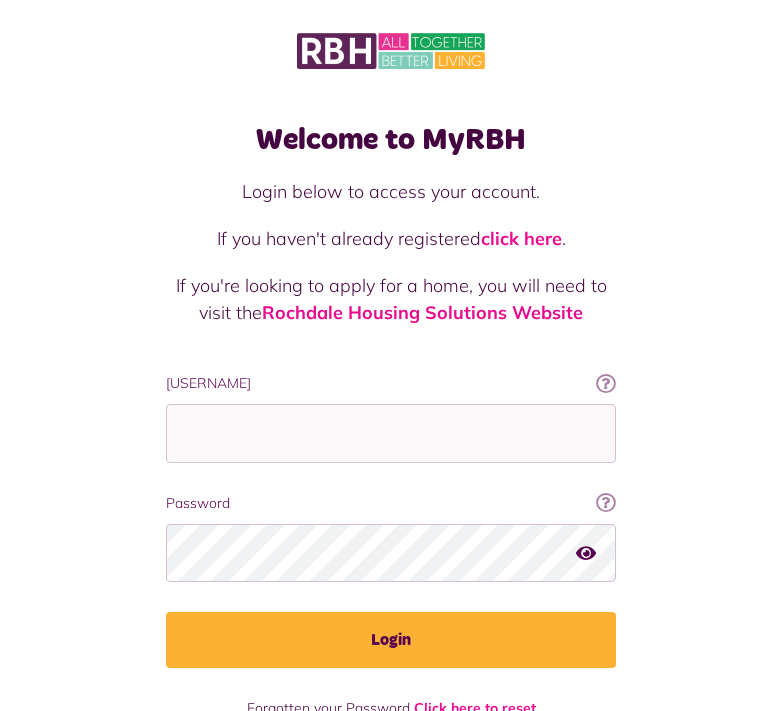 scroll, scrollTop: 0, scrollLeft: 0, axis: both 